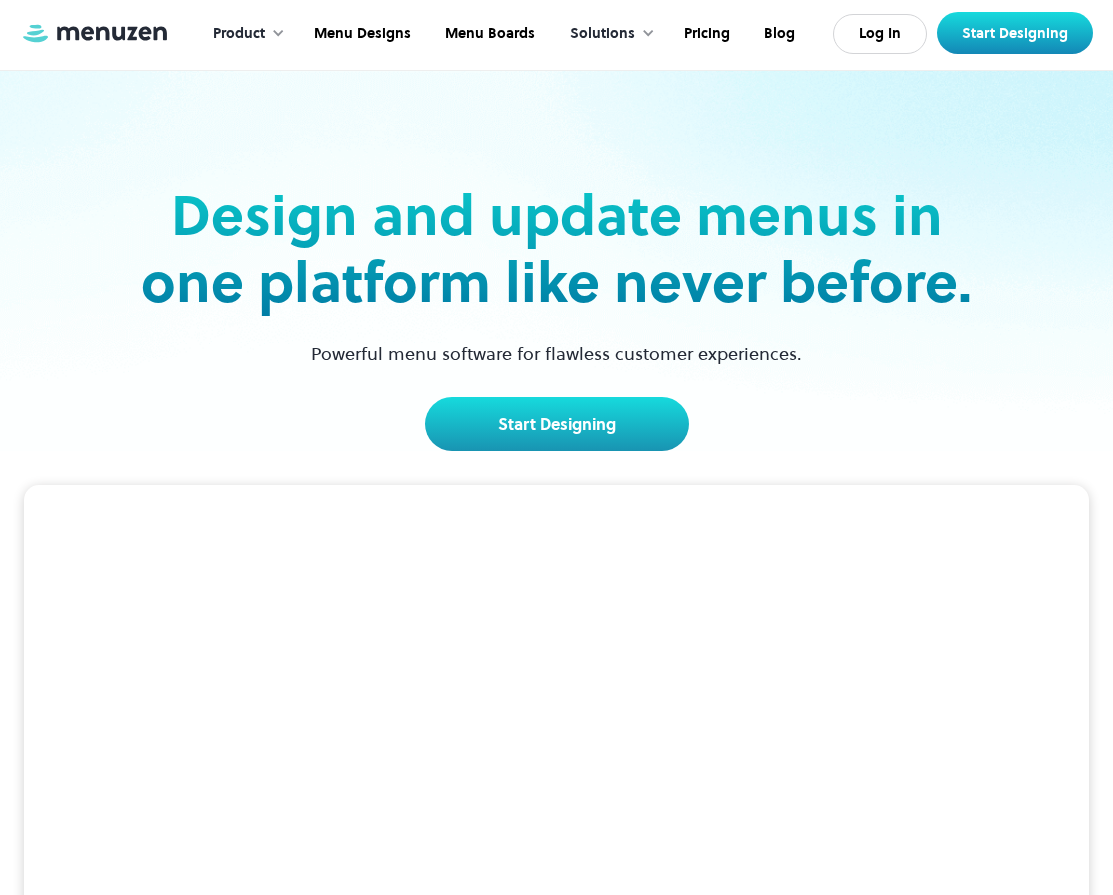 scroll, scrollTop: 0, scrollLeft: 0, axis: both 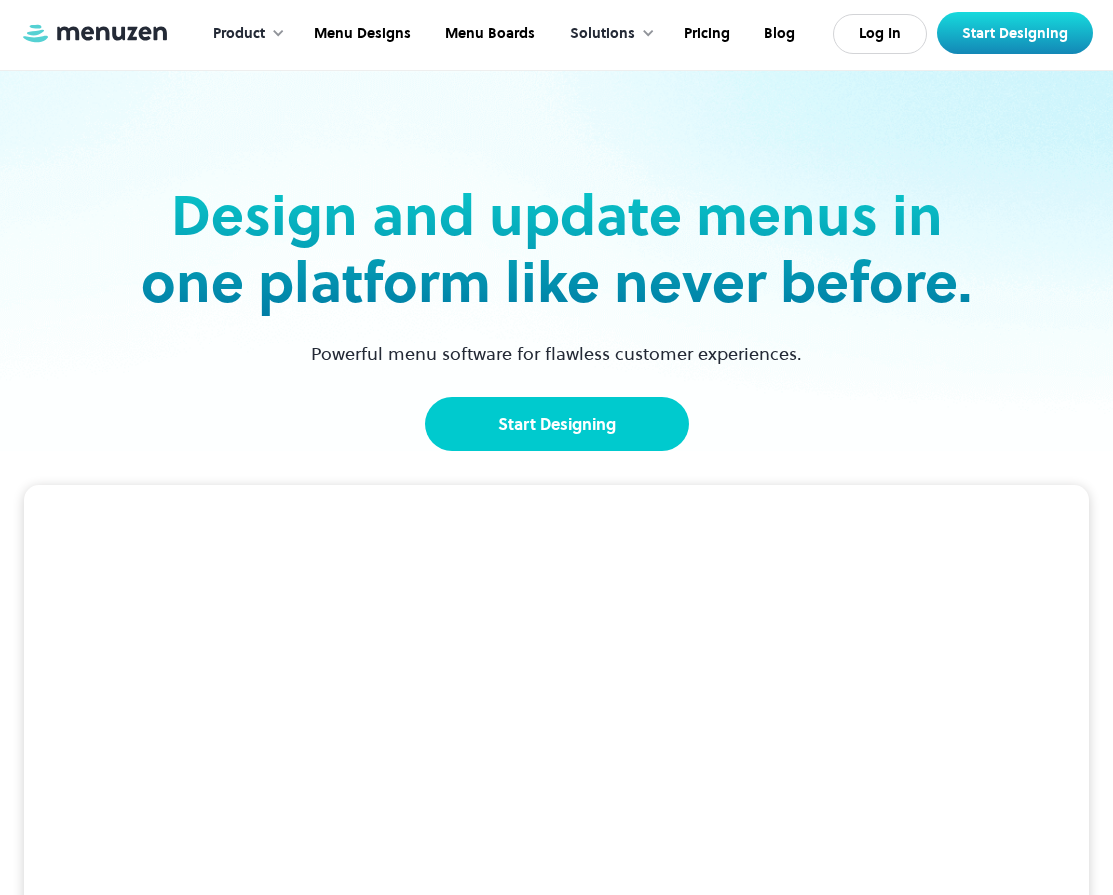 click on "Start Designing" at bounding box center [557, 424] 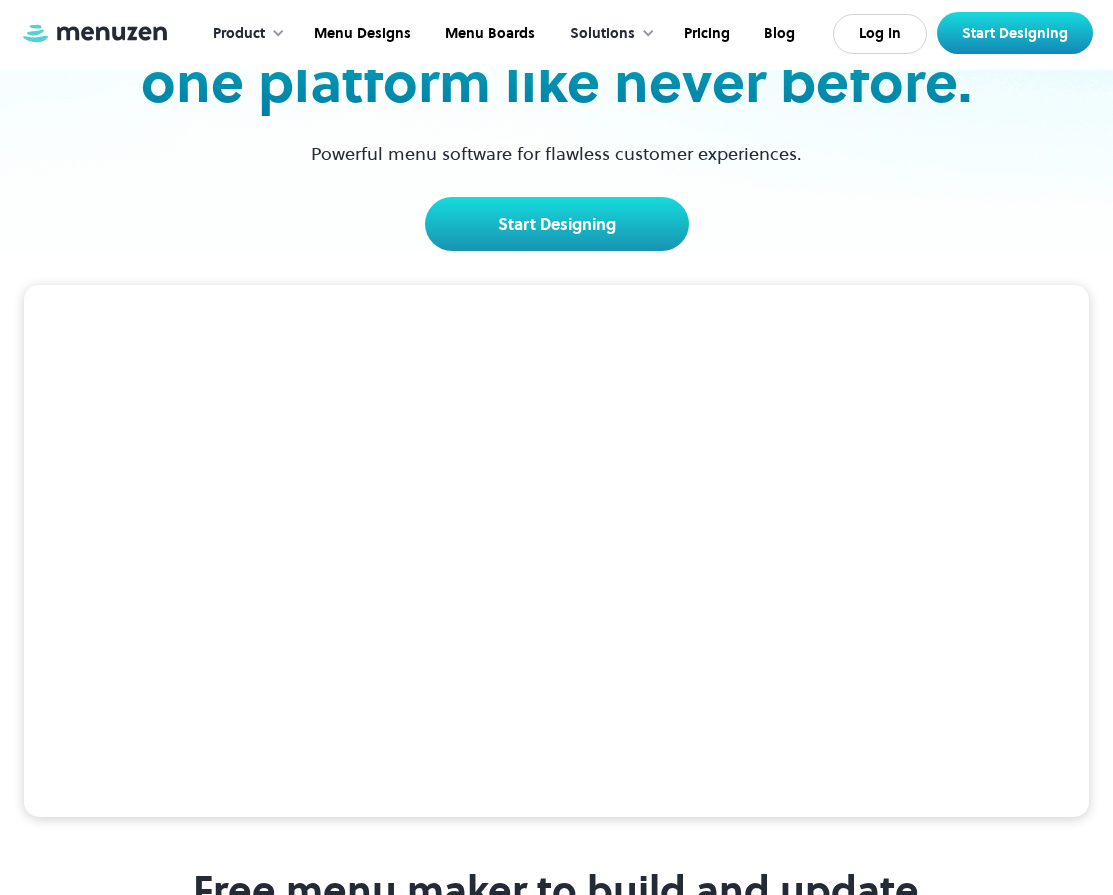scroll, scrollTop: 300, scrollLeft: 0, axis: vertical 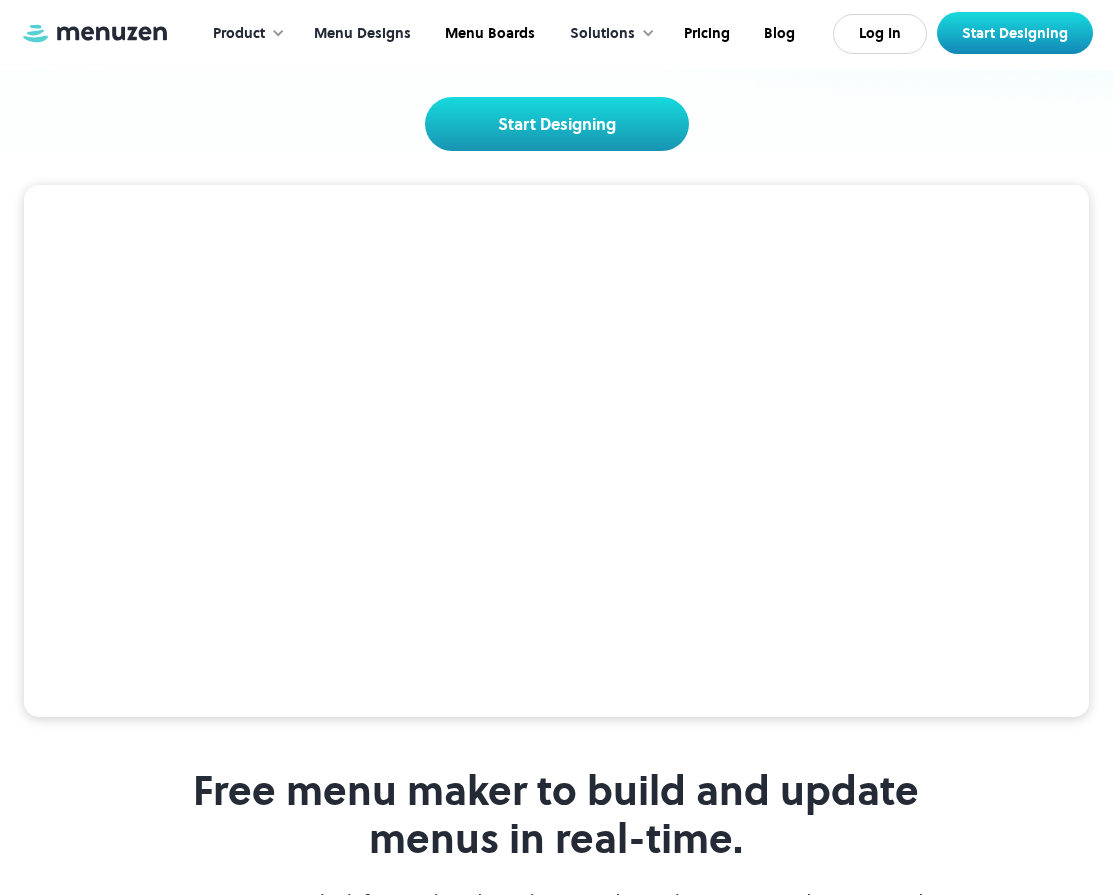 click on "Menu Designs" at bounding box center [360, 34] 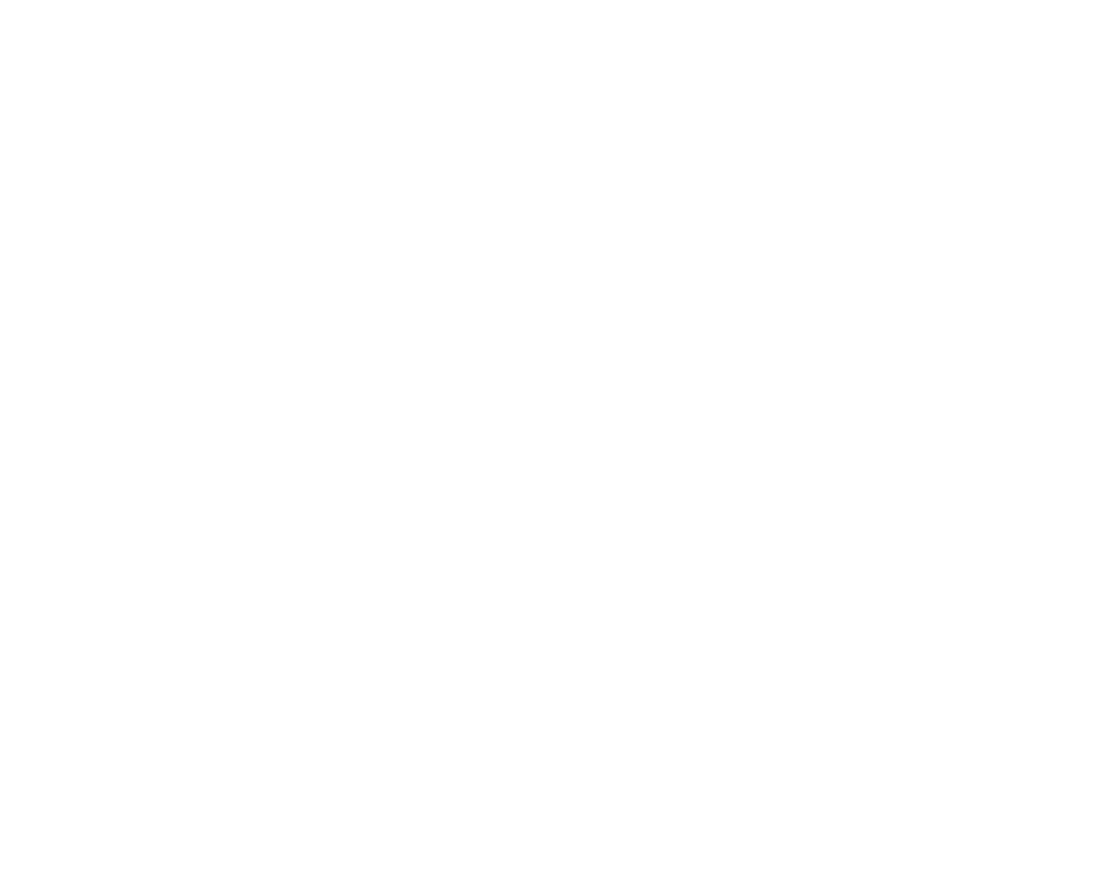 scroll, scrollTop: 0, scrollLeft: 0, axis: both 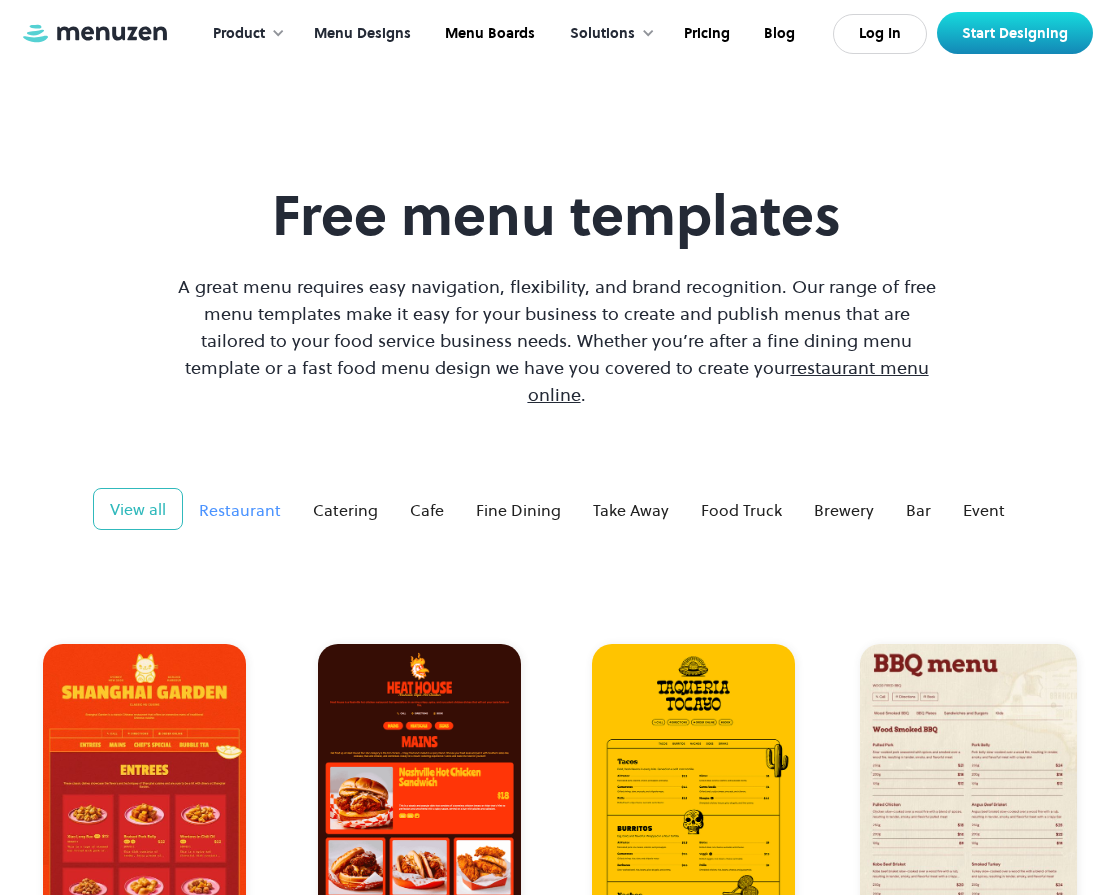 click on "Restaurant" at bounding box center [240, 510] 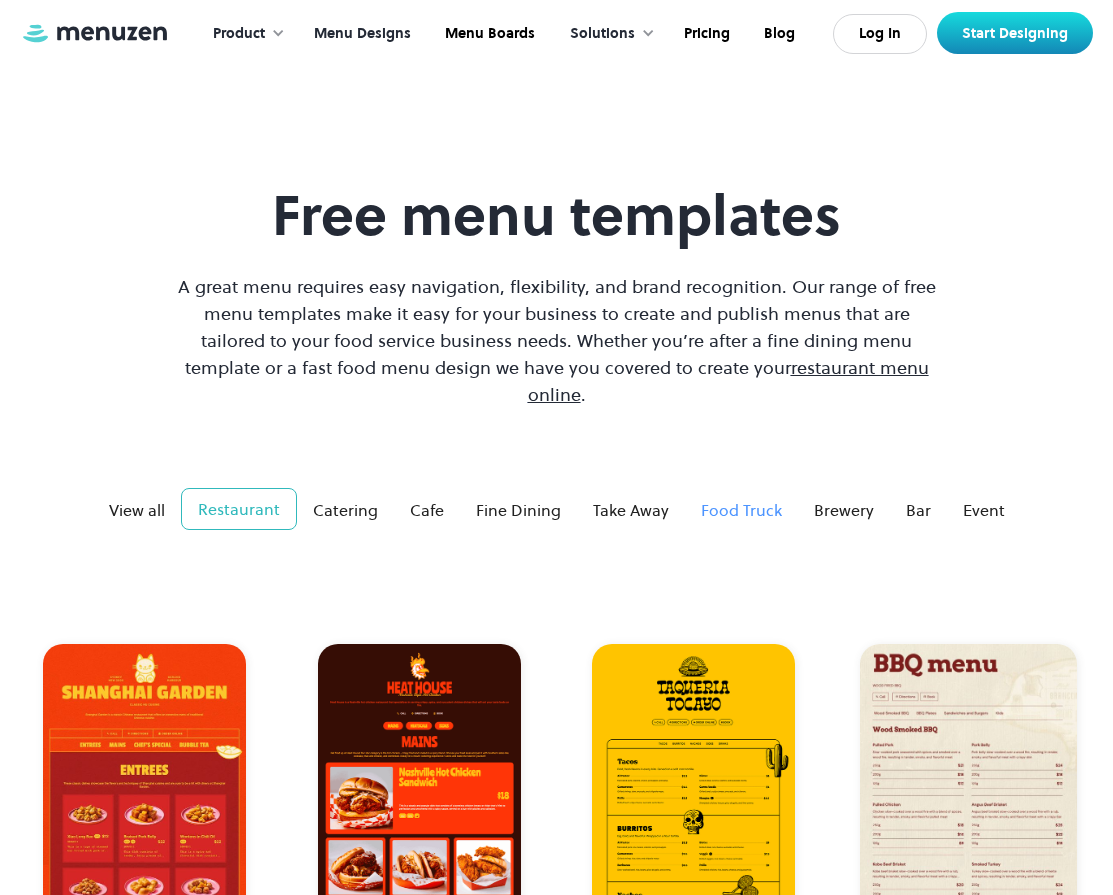 click on "Food Truck" at bounding box center [741, 510] 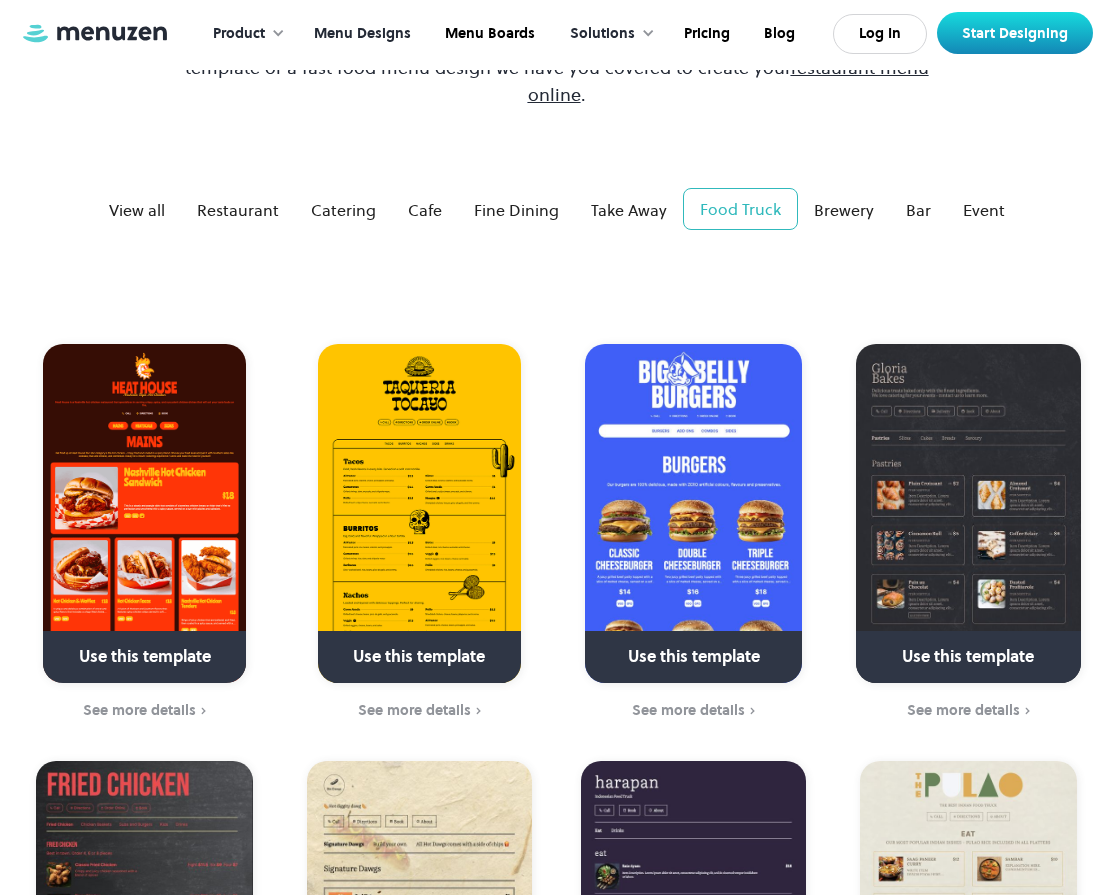 scroll, scrollTop: 200, scrollLeft: 0, axis: vertical 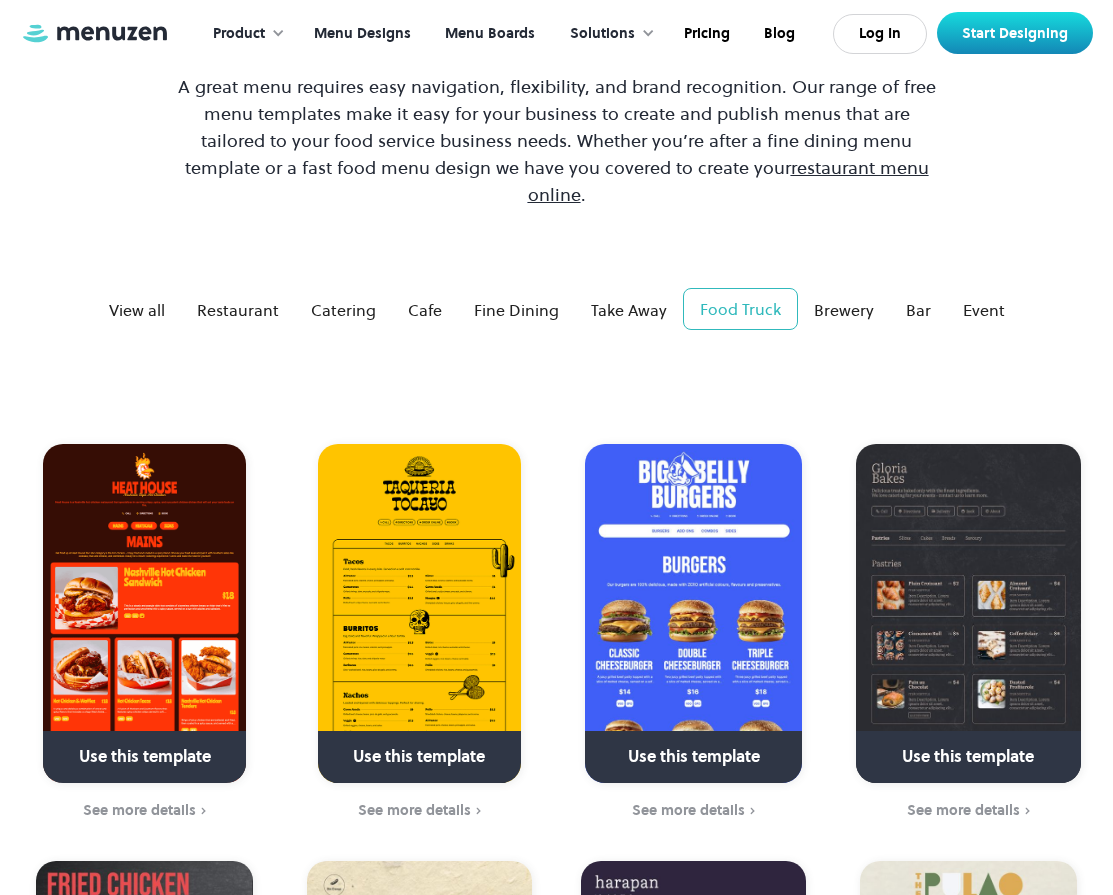 click on "Menu Boards" at bounding box center (488, 34) 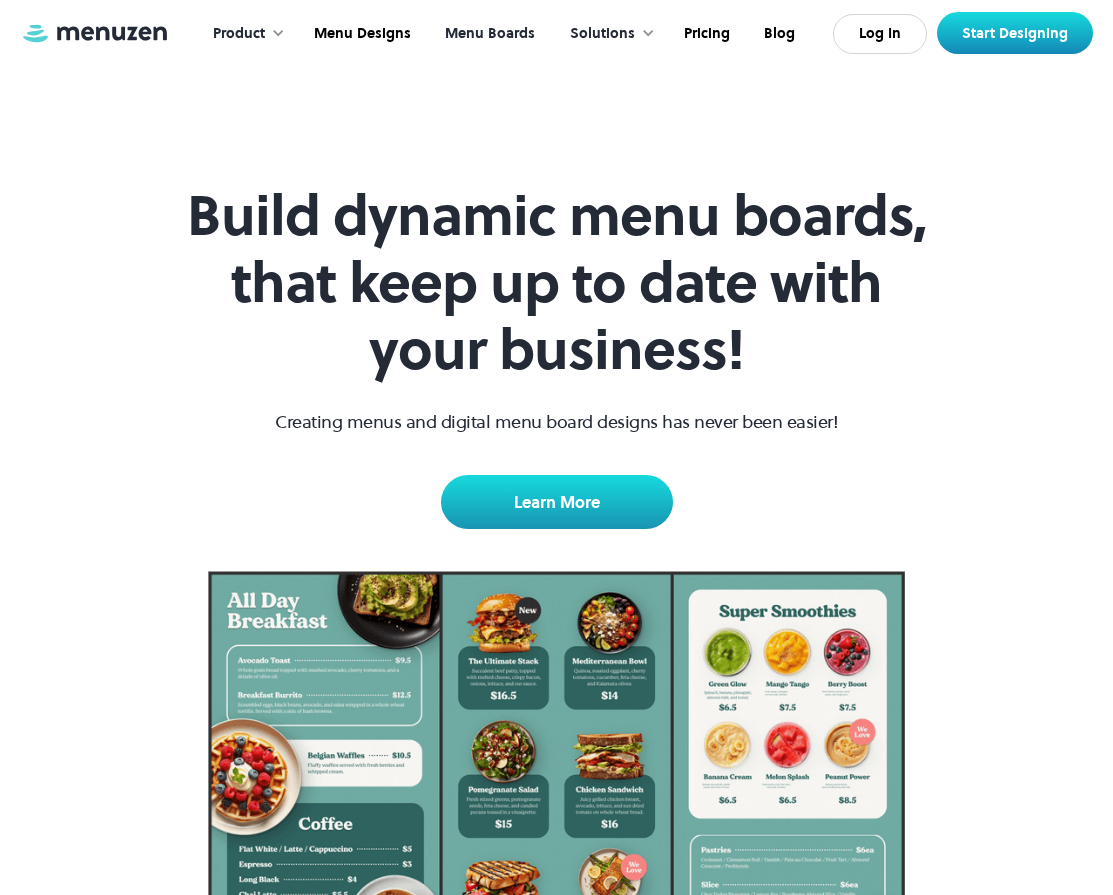 scroll, scrollTop: 0, scrollLeft: 0, axis: both 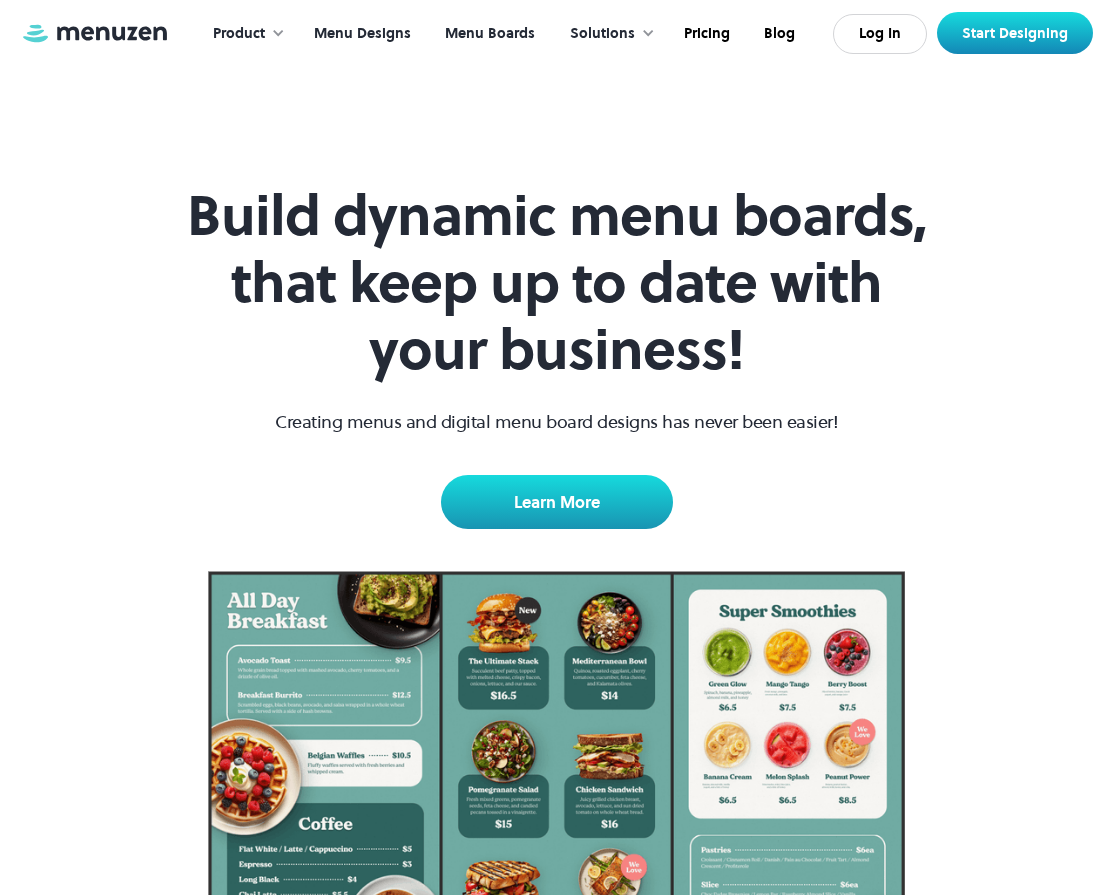 click on "Menu Designs" at bounding box center [360, 34] 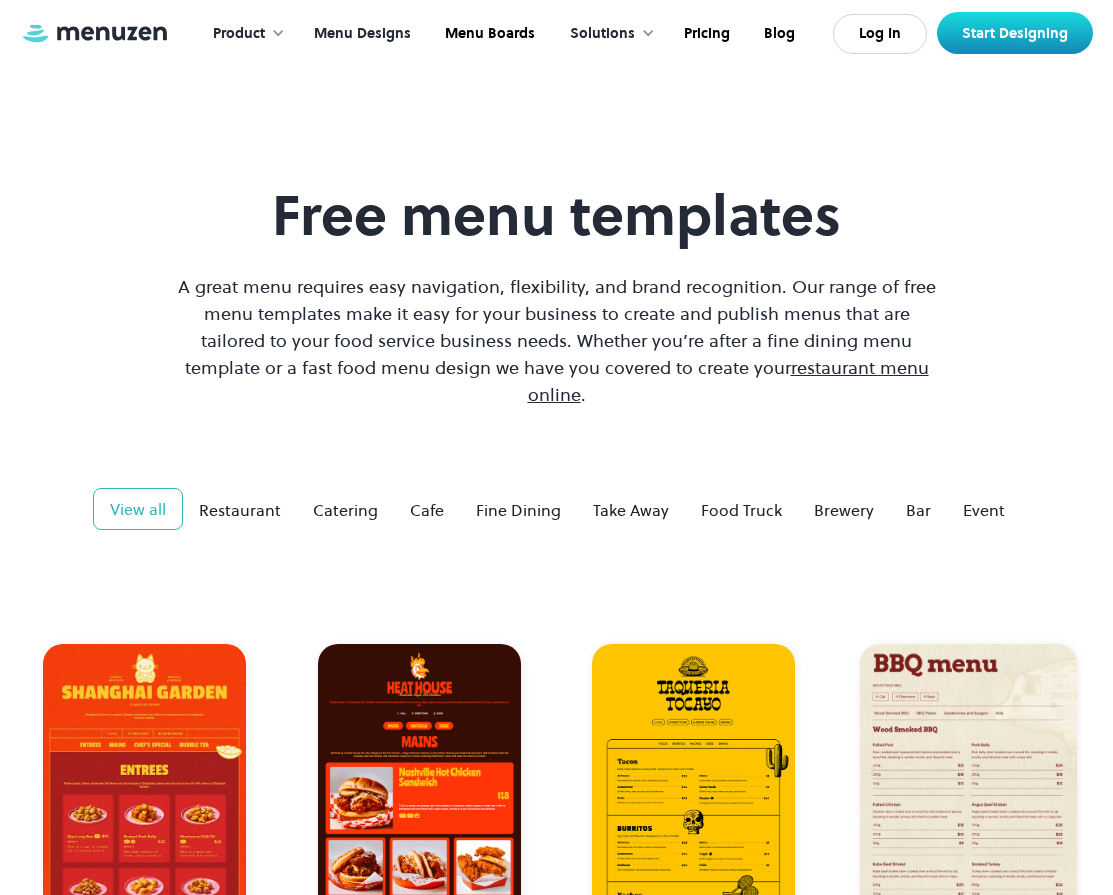 scroll, scrollTop: 0, scrollLeft: 0, axis: both 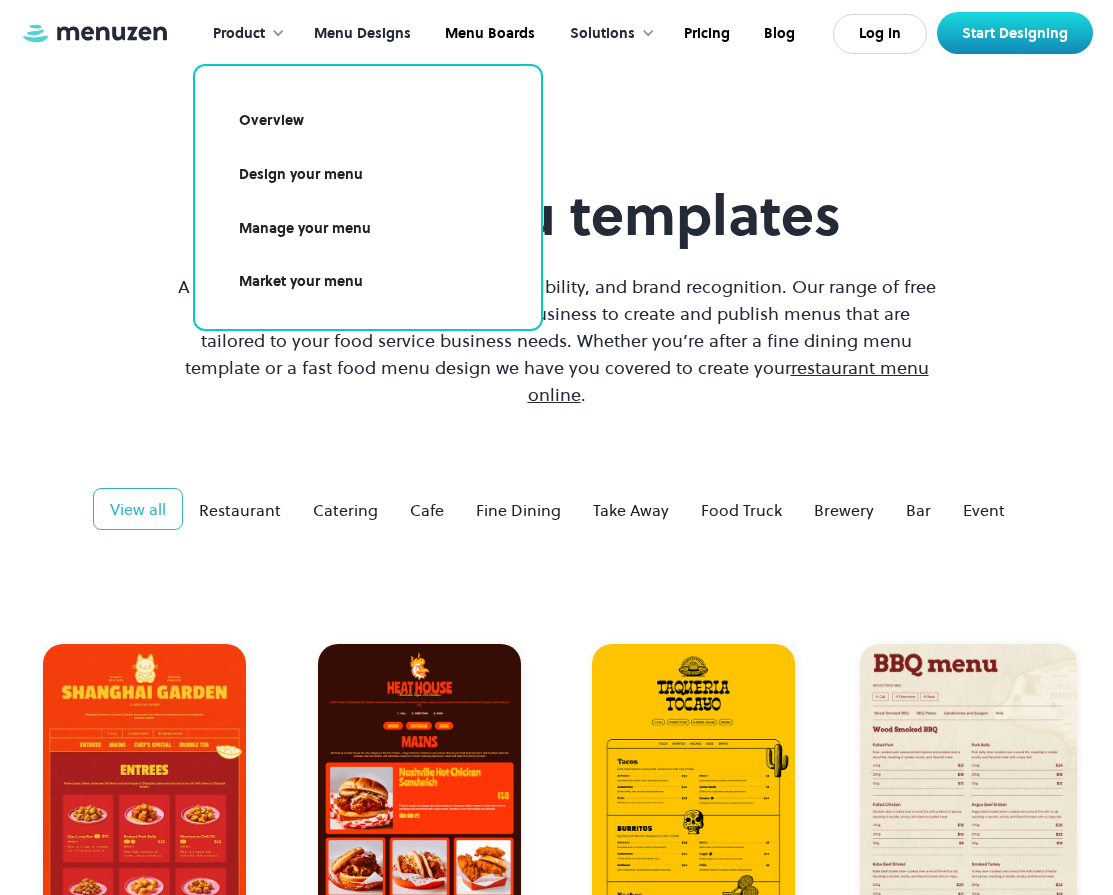 click on "Design your menu" at bounding box center [368, 175] 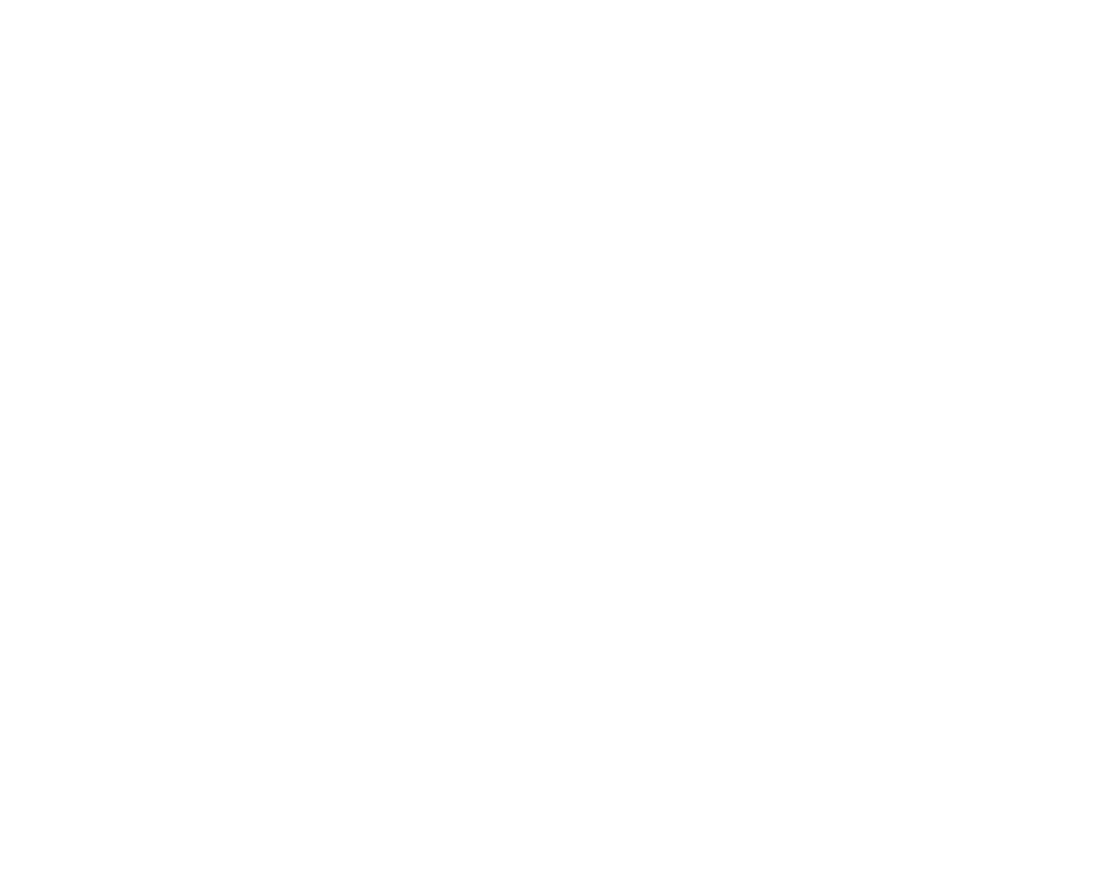 scroll, scrollTop: 0, scrollLeft: 0, axis: both 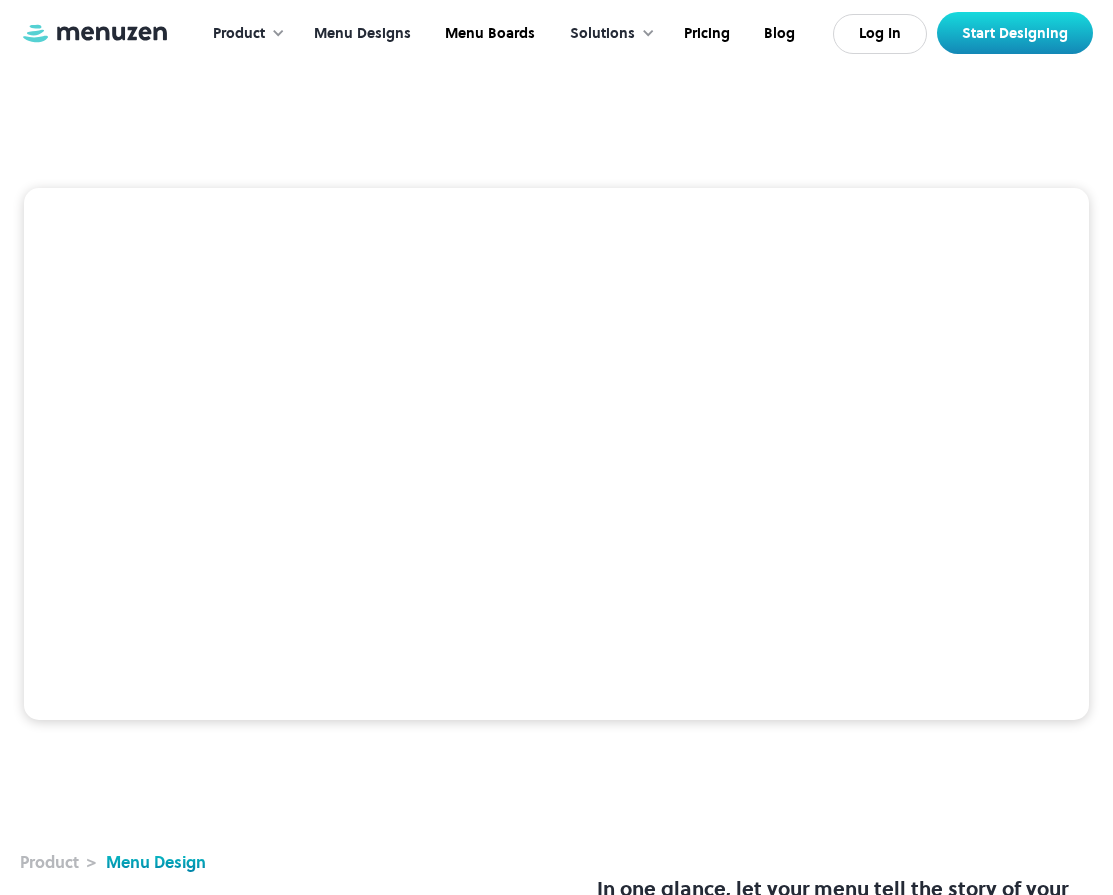 click on "Menu Designs" at bounding box center (360, 34) 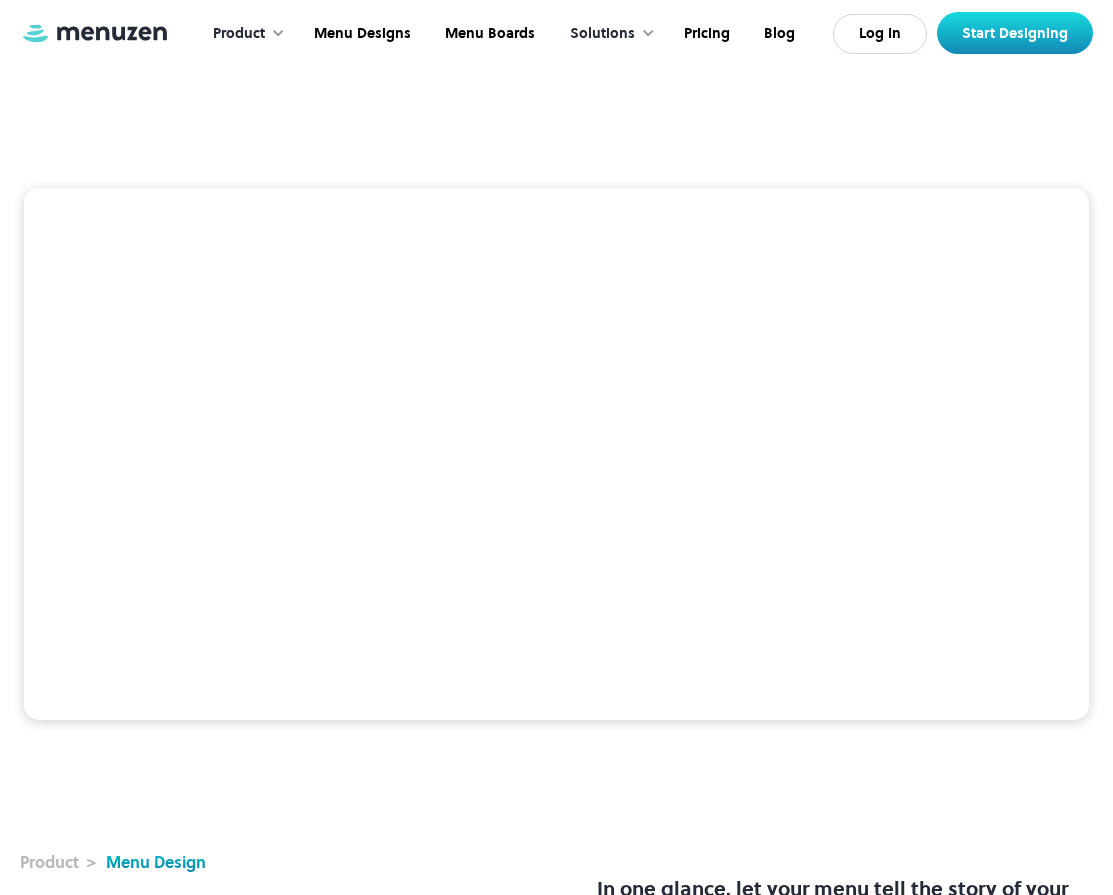 click at bounding box center (556, 454) 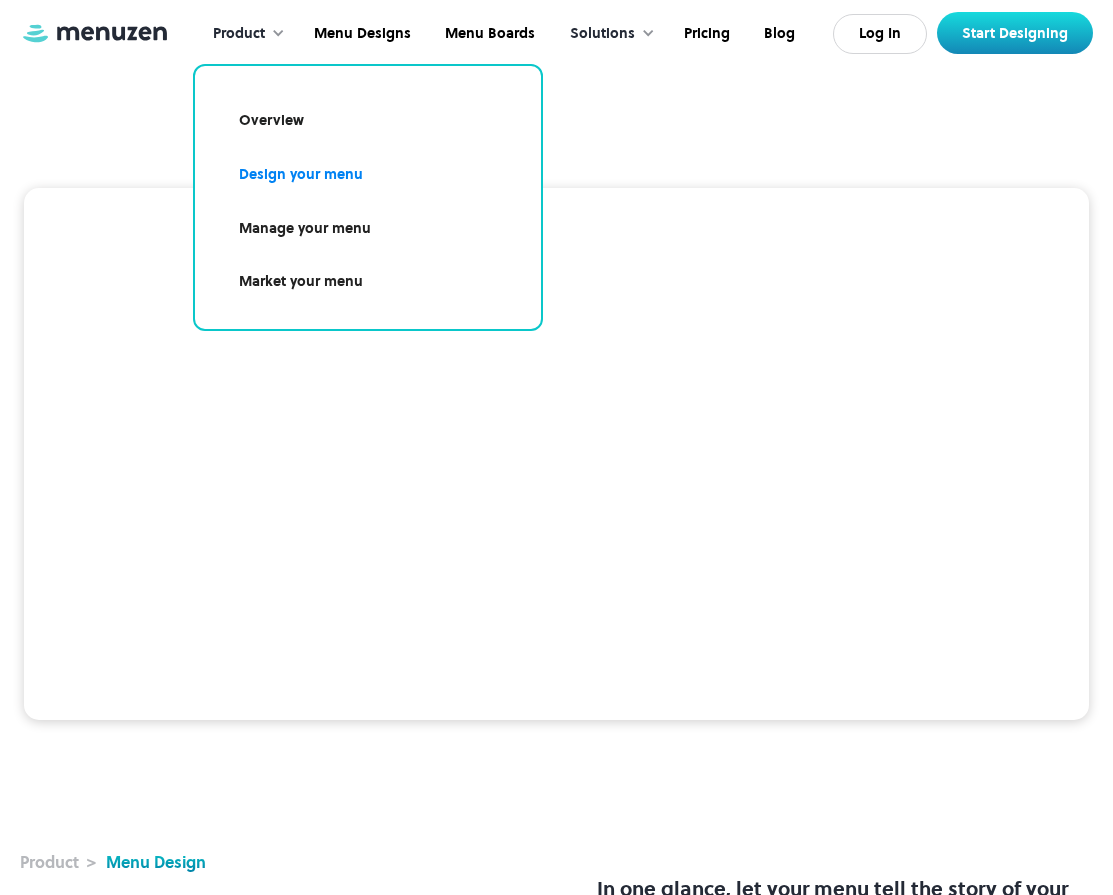 click on "Overview" at bounding box center [368, 121] 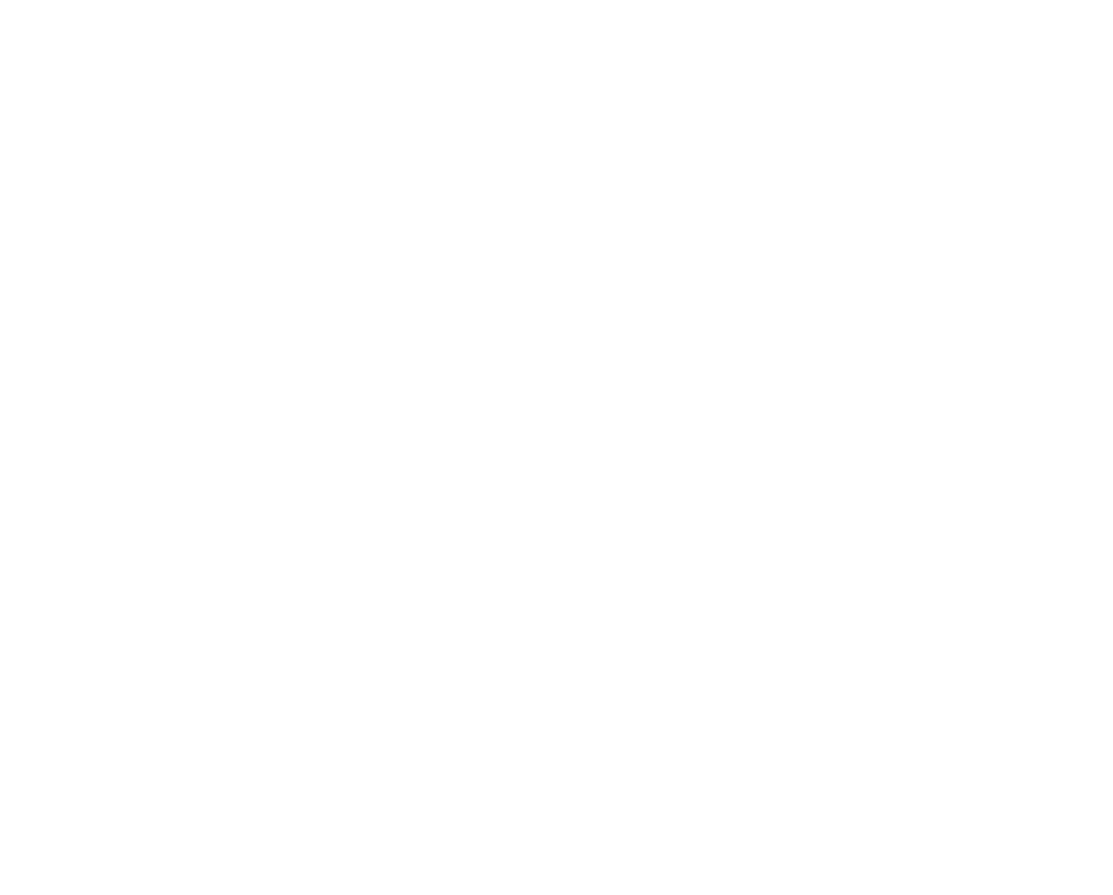 scroll, scrollTop: 0, scrollLeft: 0, axis: both 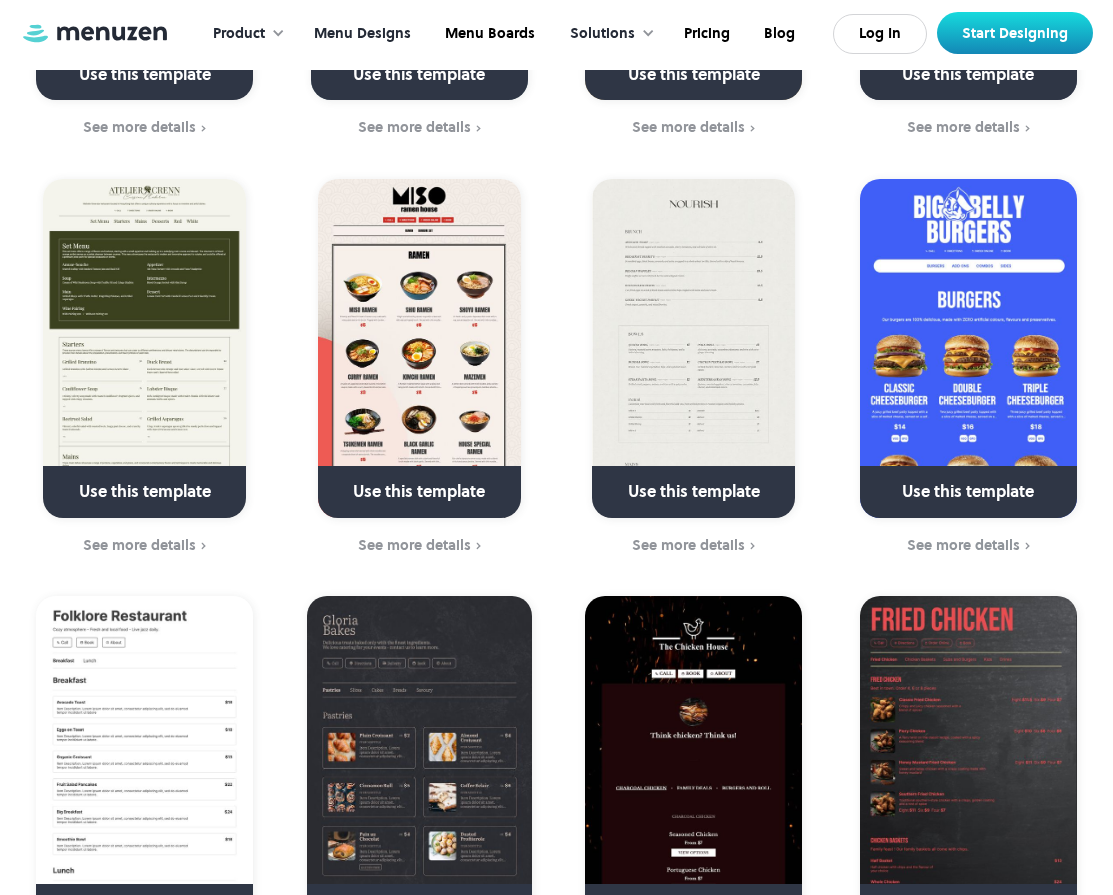 click at bounding box center [968, 765] 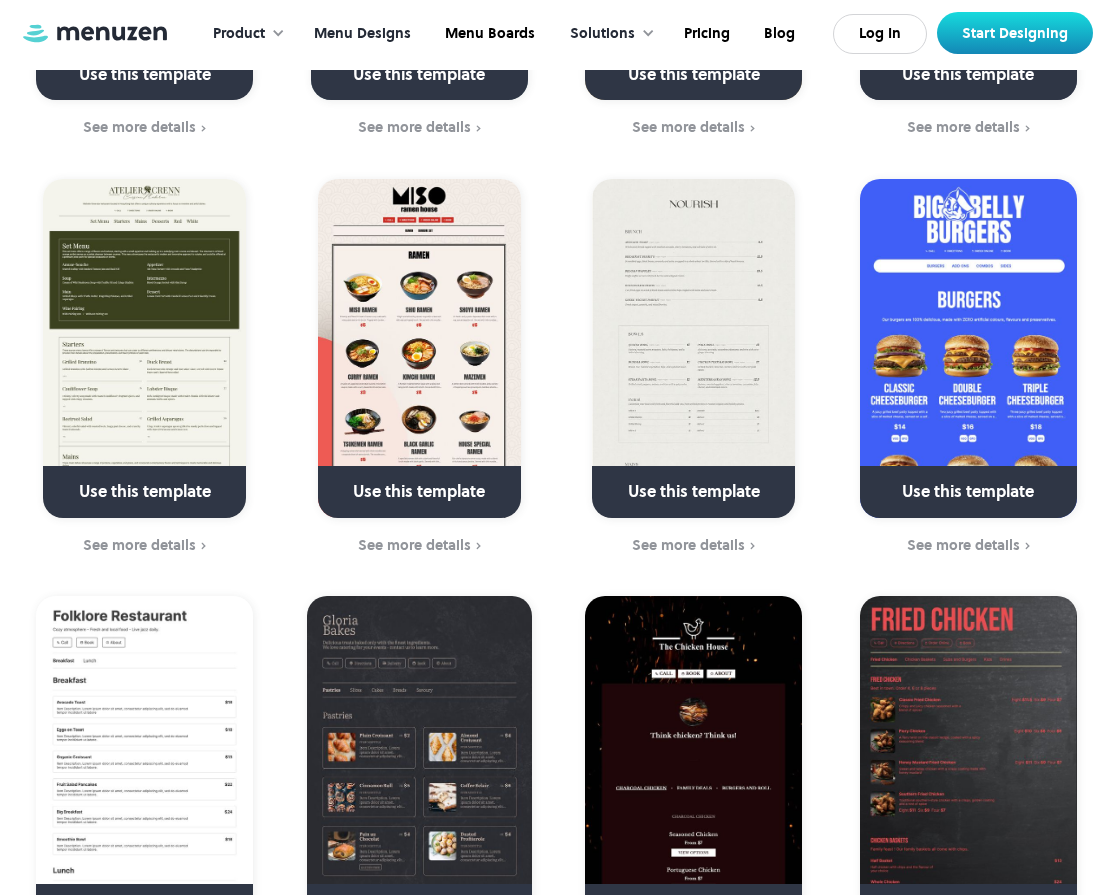 click at bounding box center (969, 917) 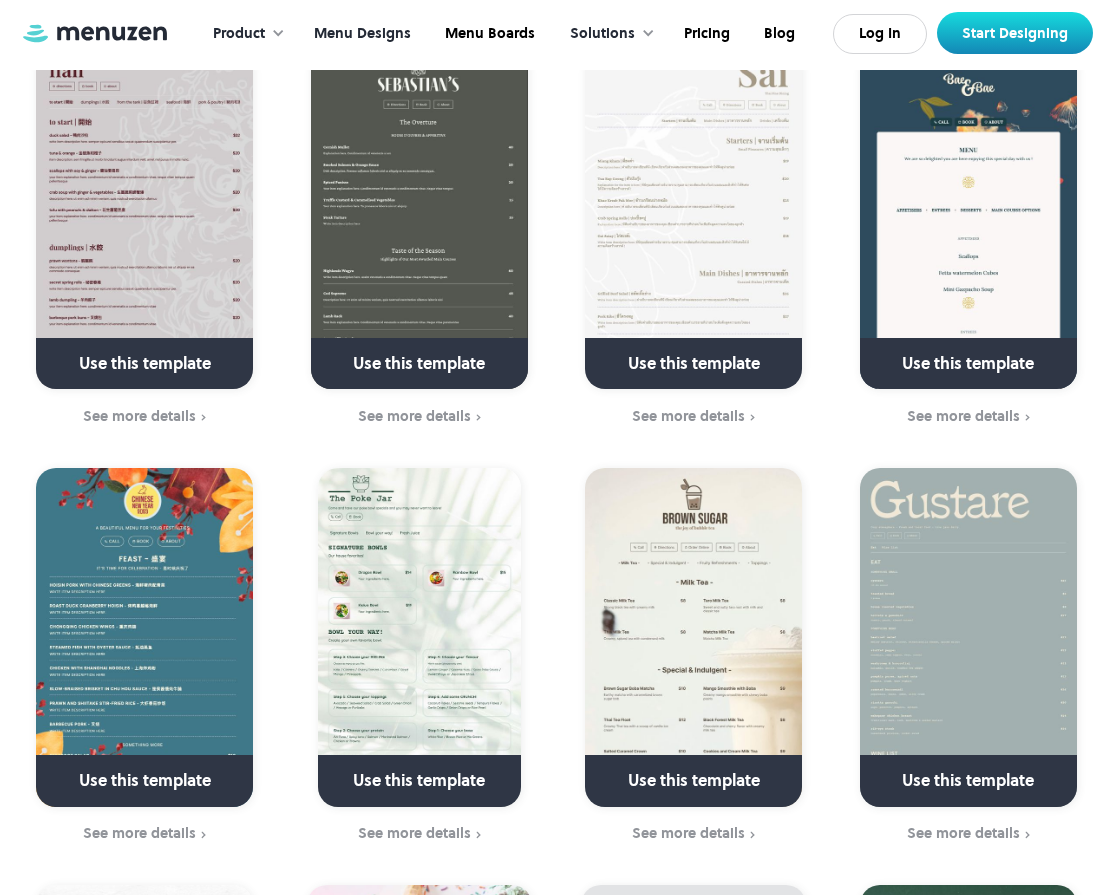scroll, scrollTop: 3800, scrollLeft: 0, axis: vertical 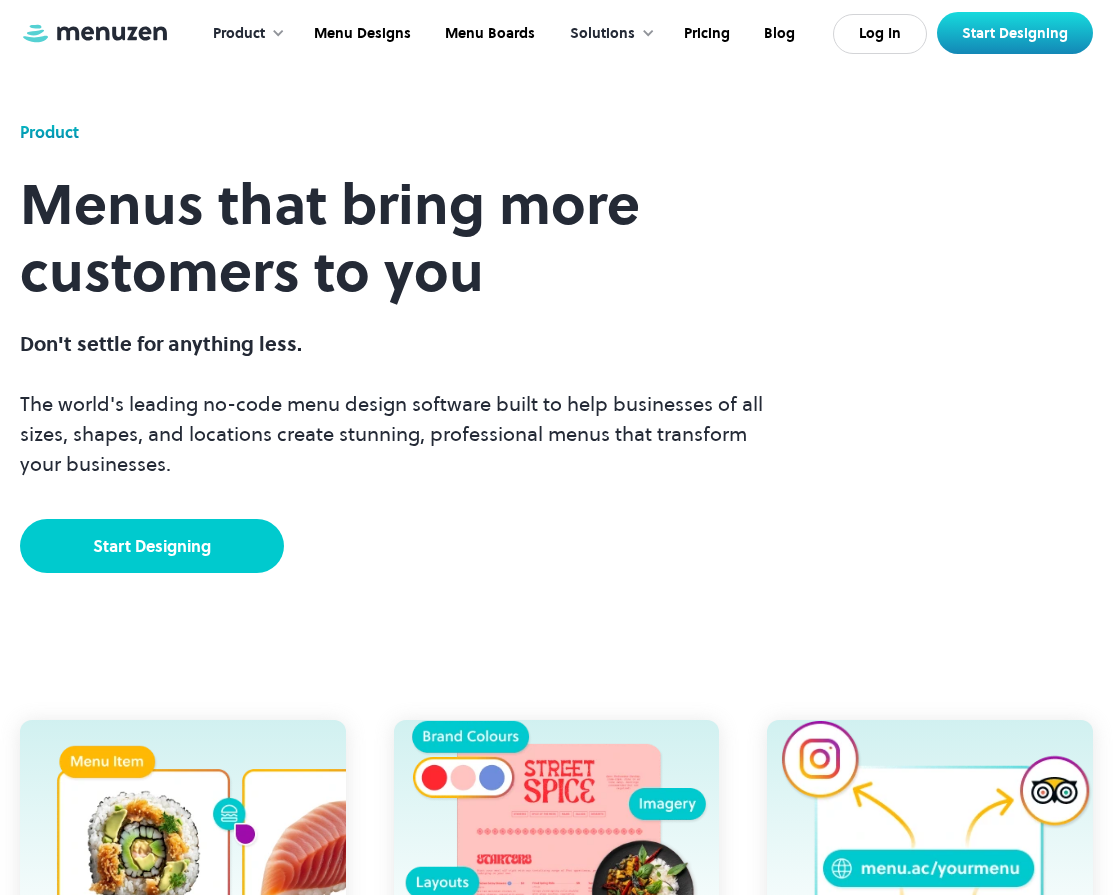 click on "Start Designing" at bounding box center [152, 546] 